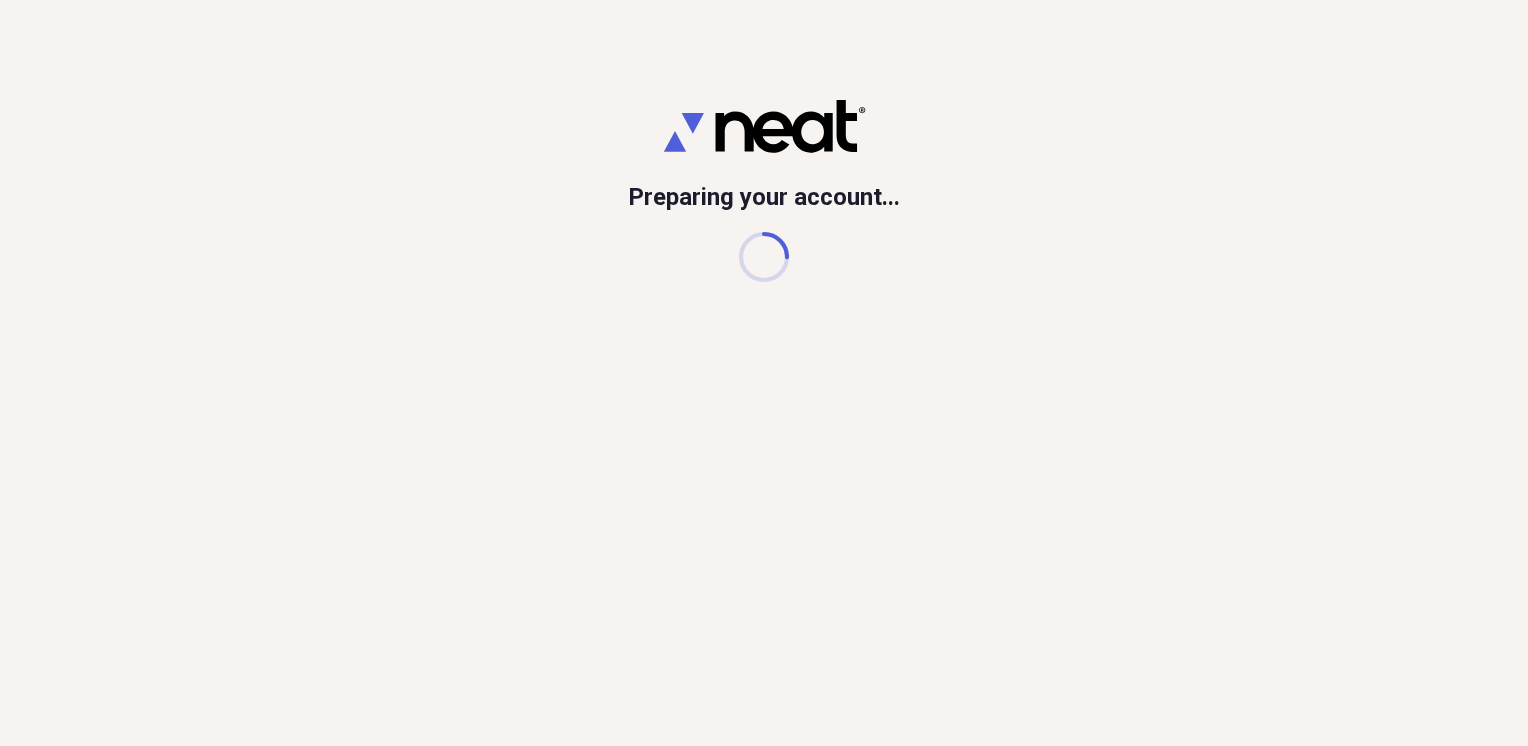 scroll, scrollTop: 0, scrollLeft: 0, axis: both 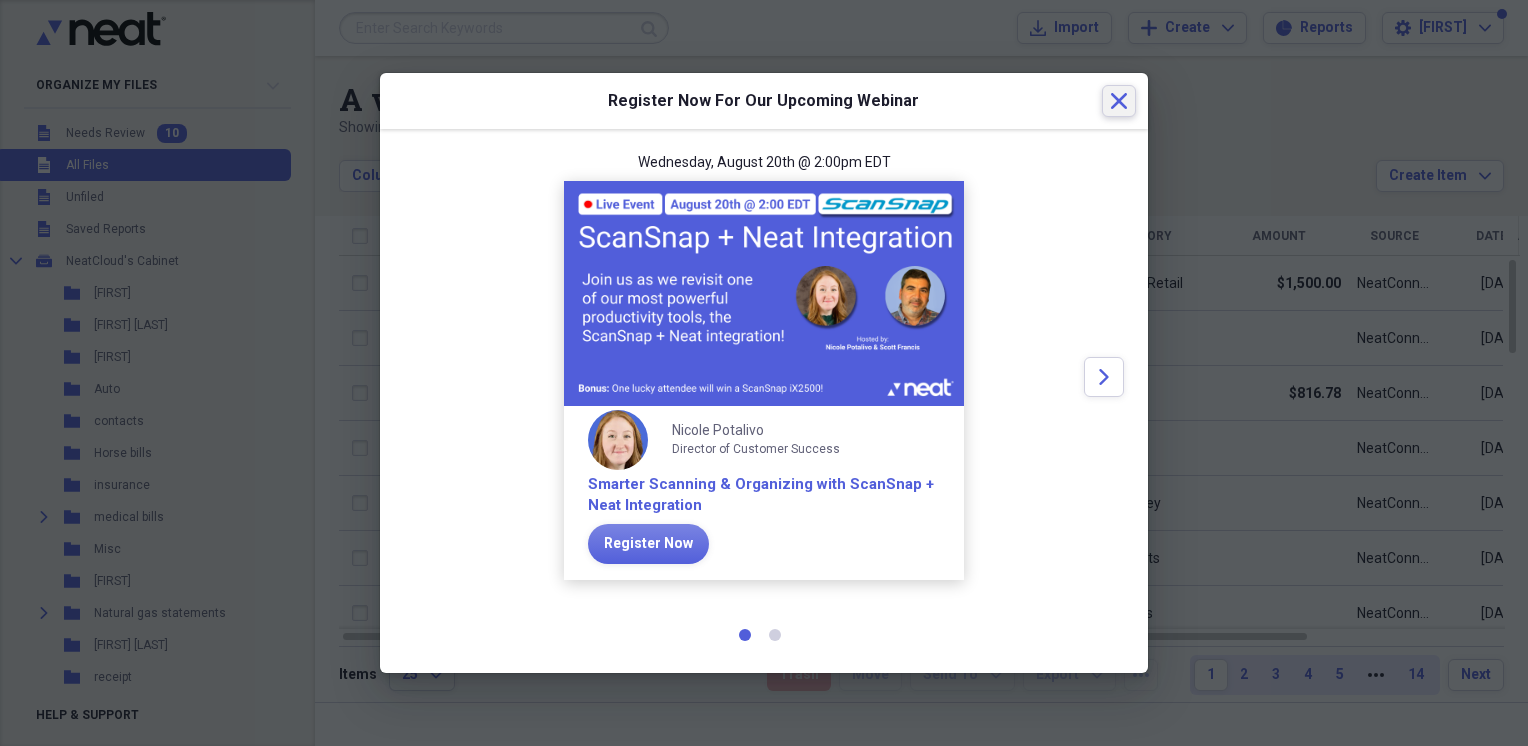 click 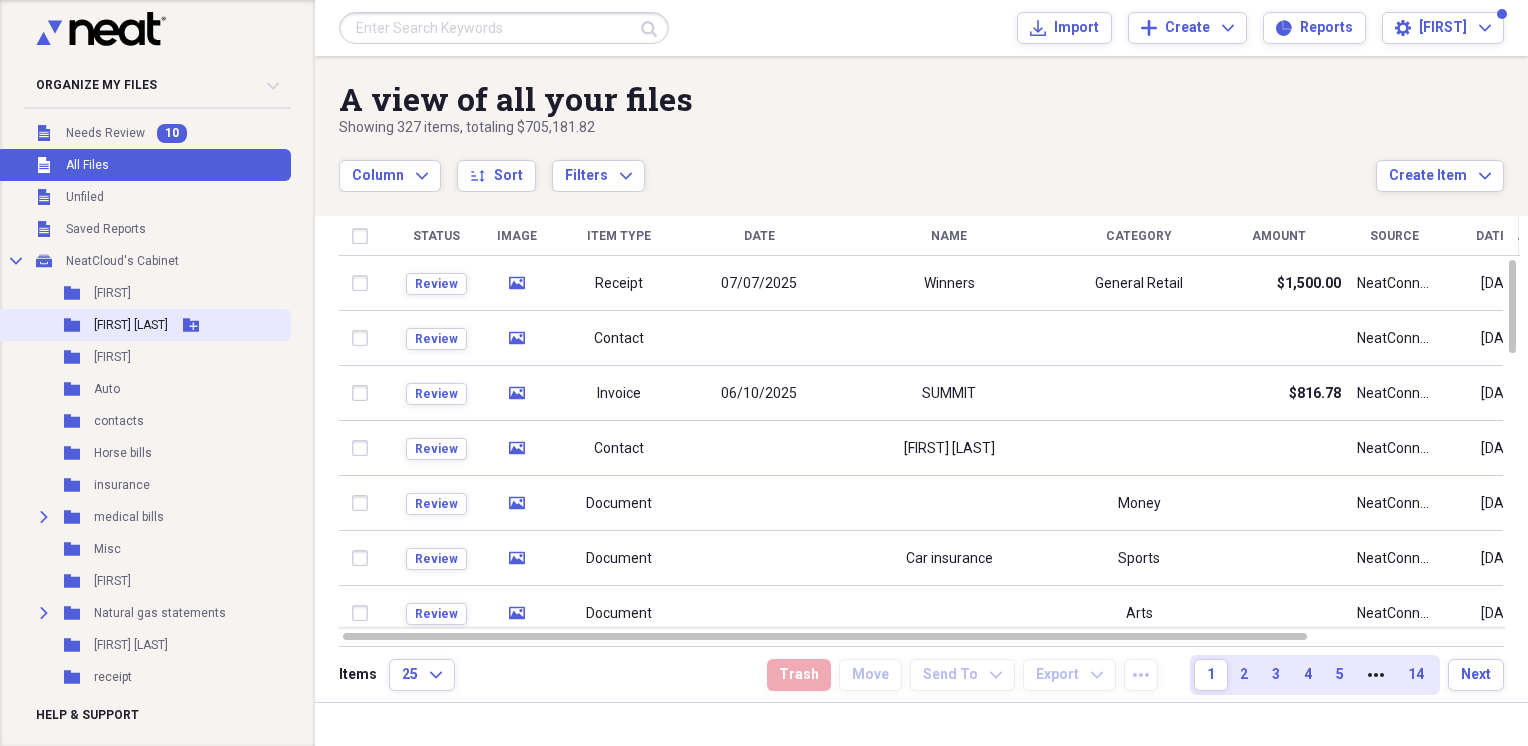 click on "[FIRST] [LAST]" at bounding box center [131, 325] 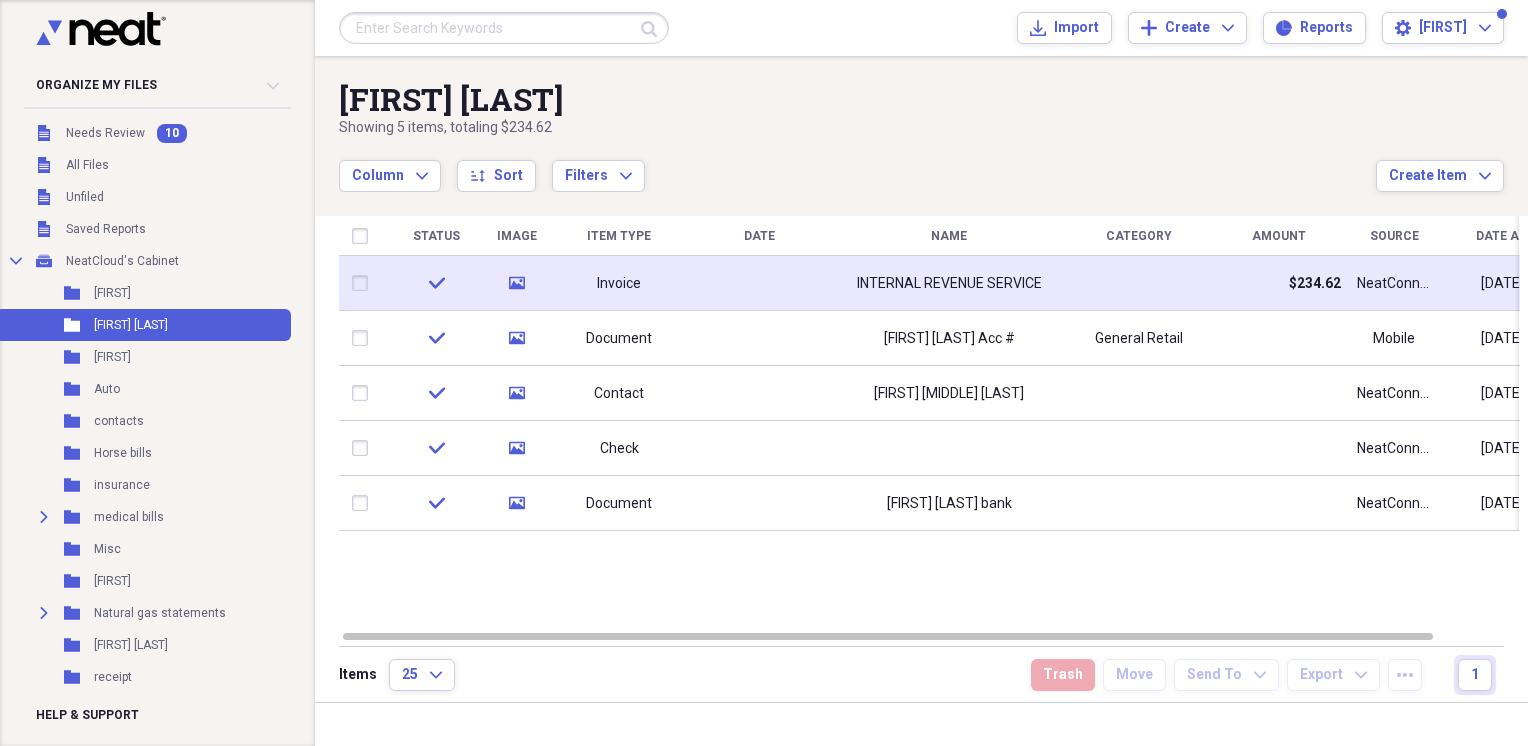 click on "INTERNAL REVENUE SERVICE" at bounding box center [949, 284] 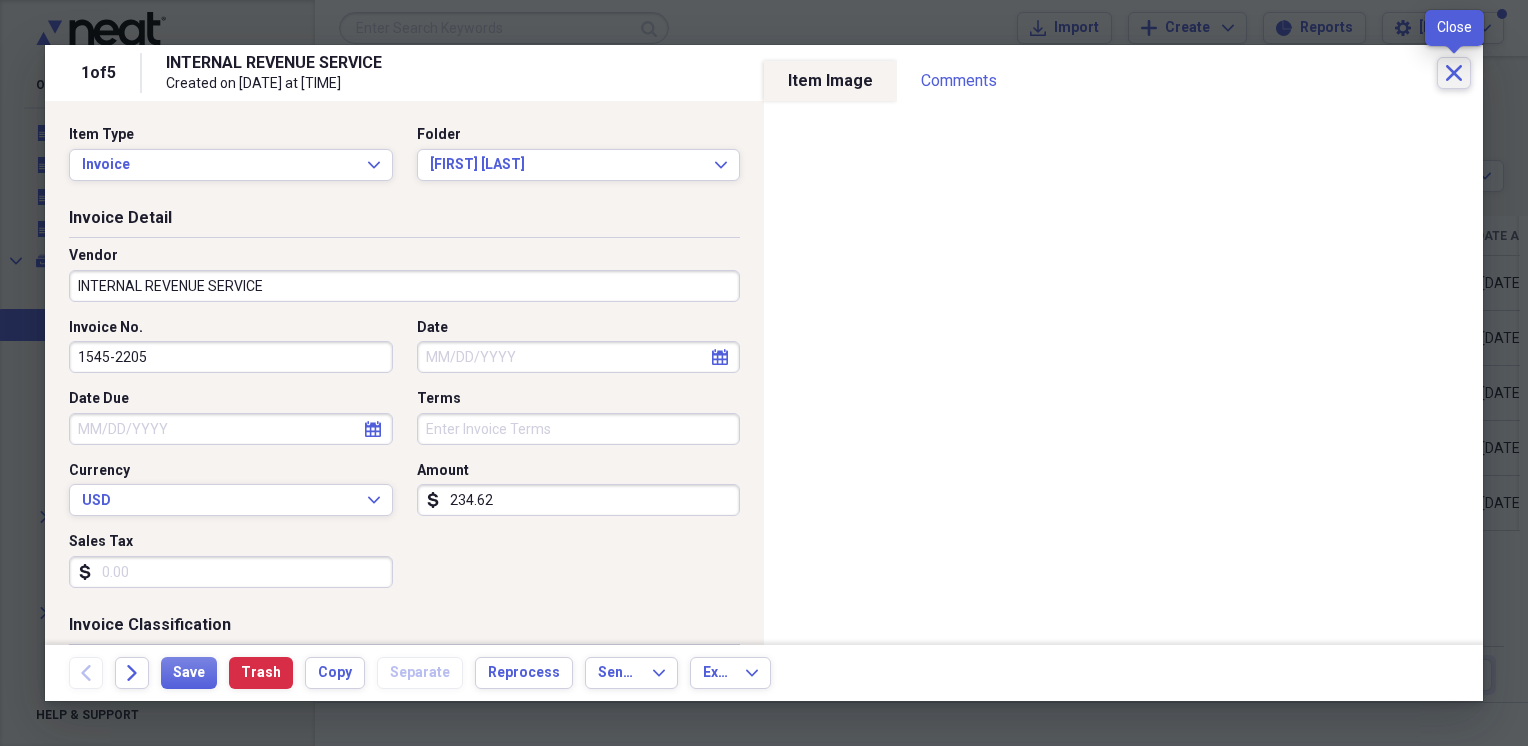 click on "Close" 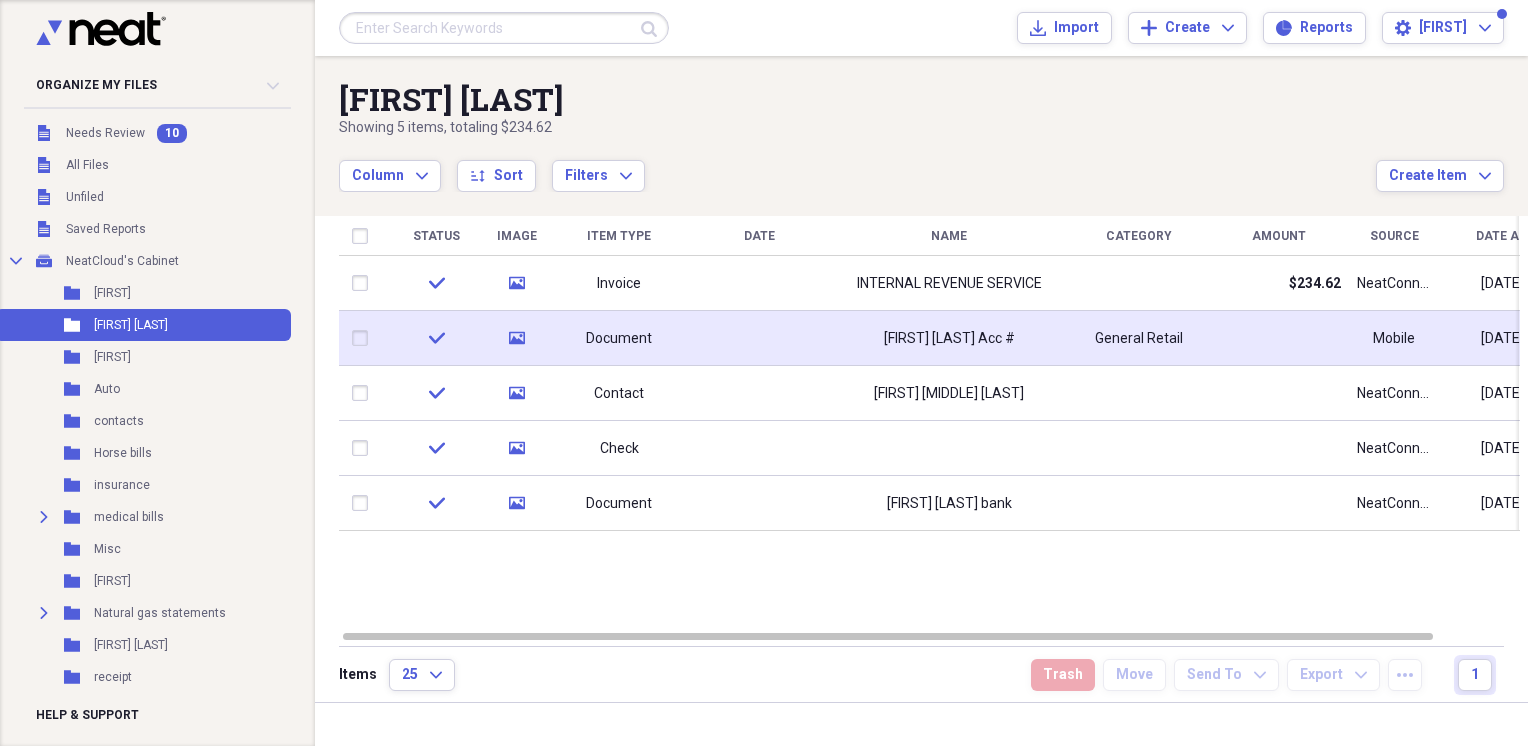 click on "[FIRST] [LAST] Acc #" at bounding box center [949, 338] 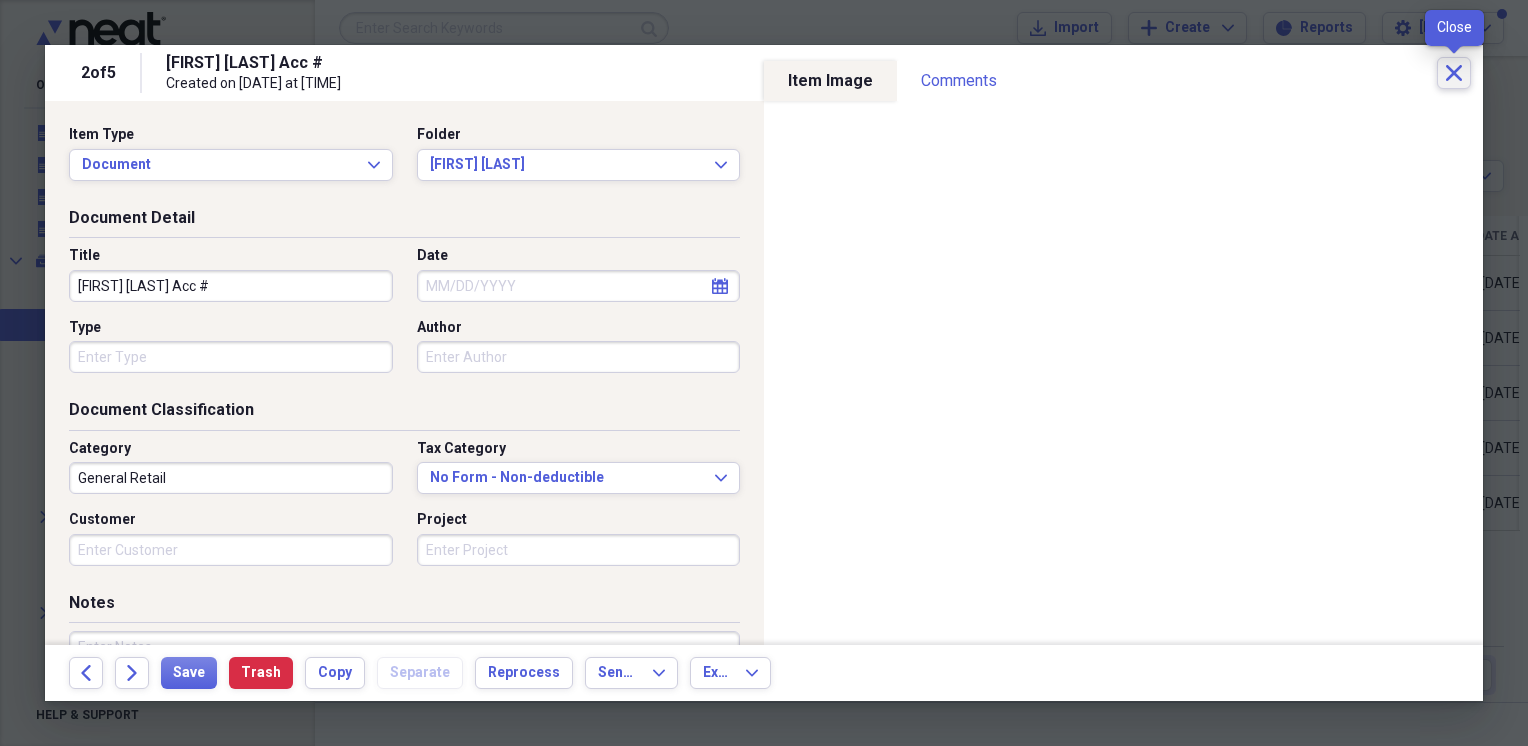 click 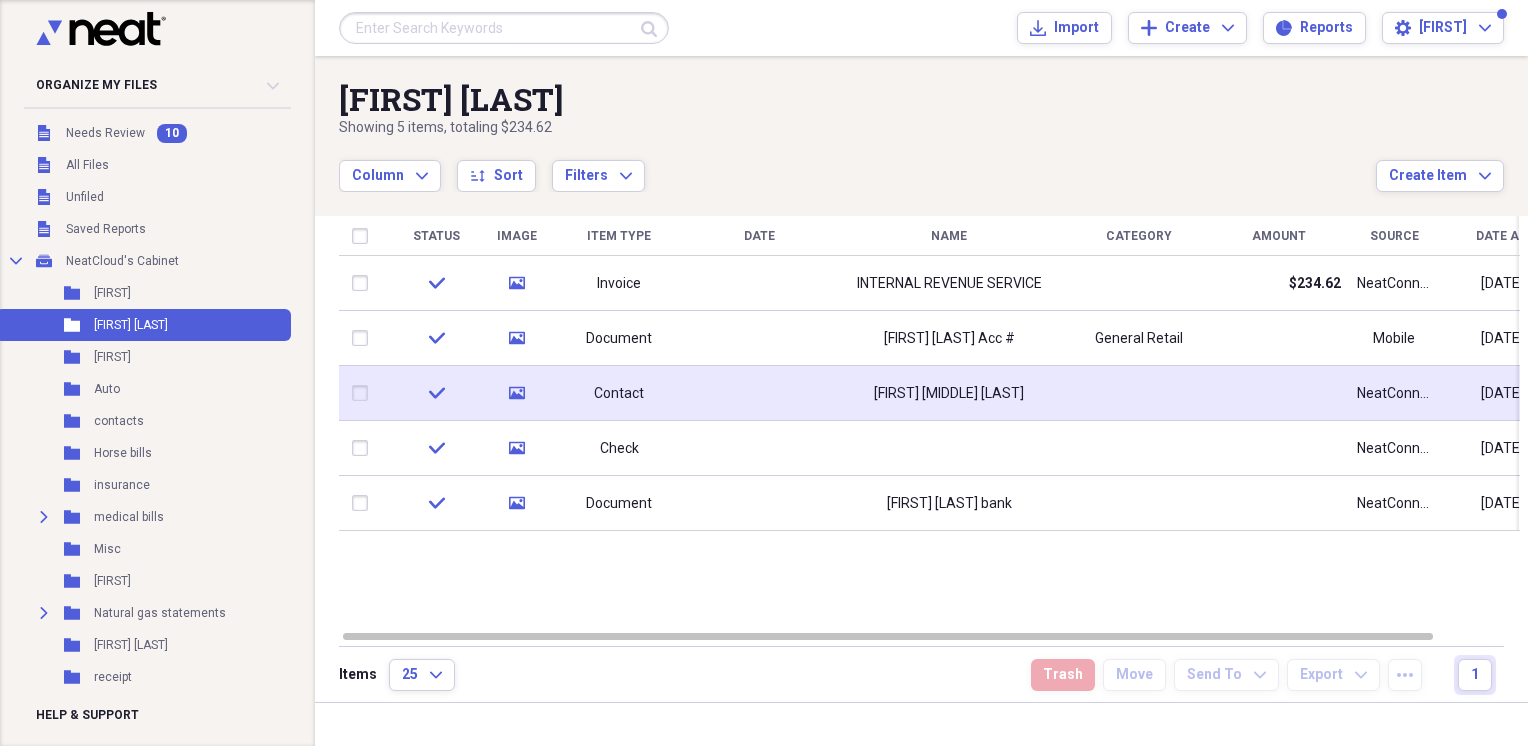 click on "[FIRST] [MIDDLE] [LAST]" at bounding box center [949, 394] 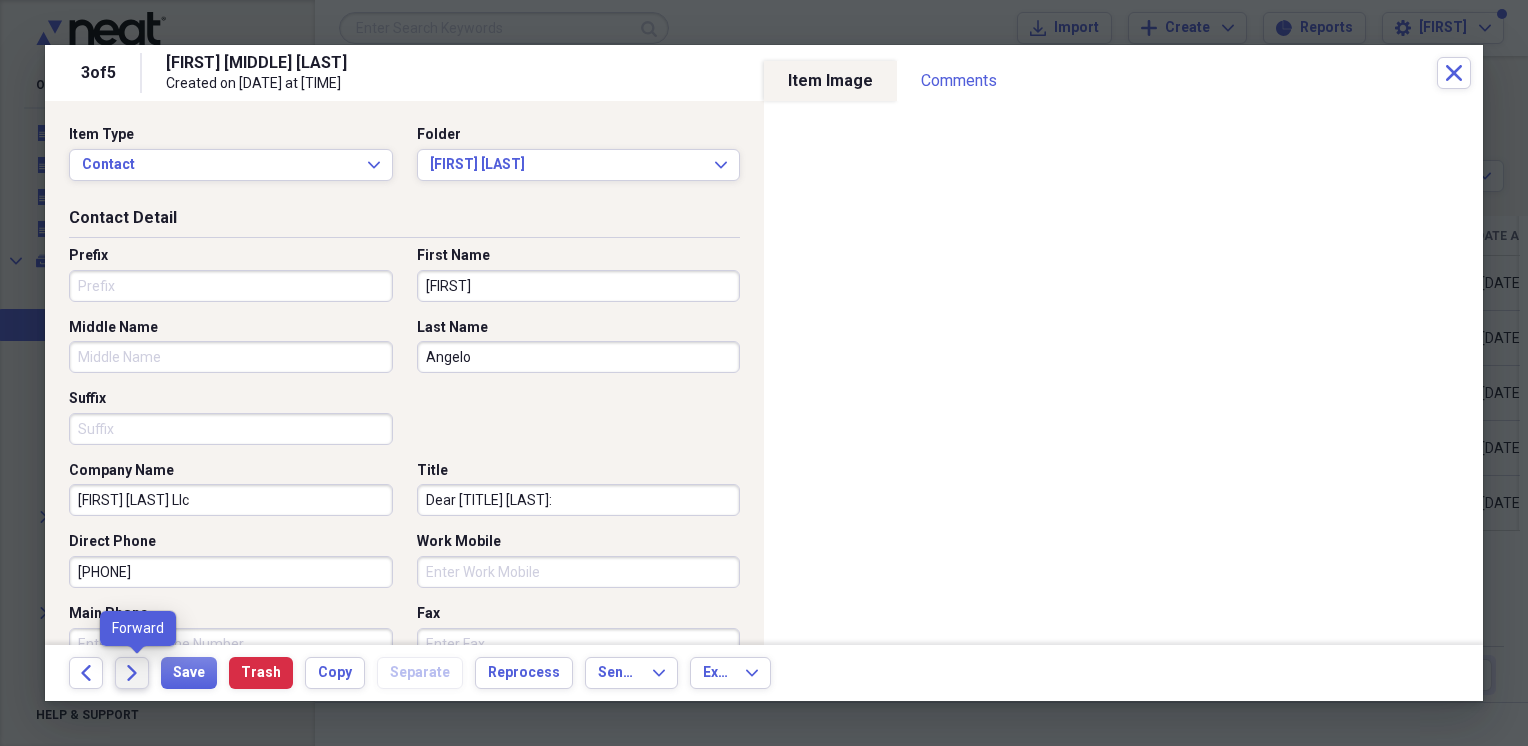 click on "Forward" 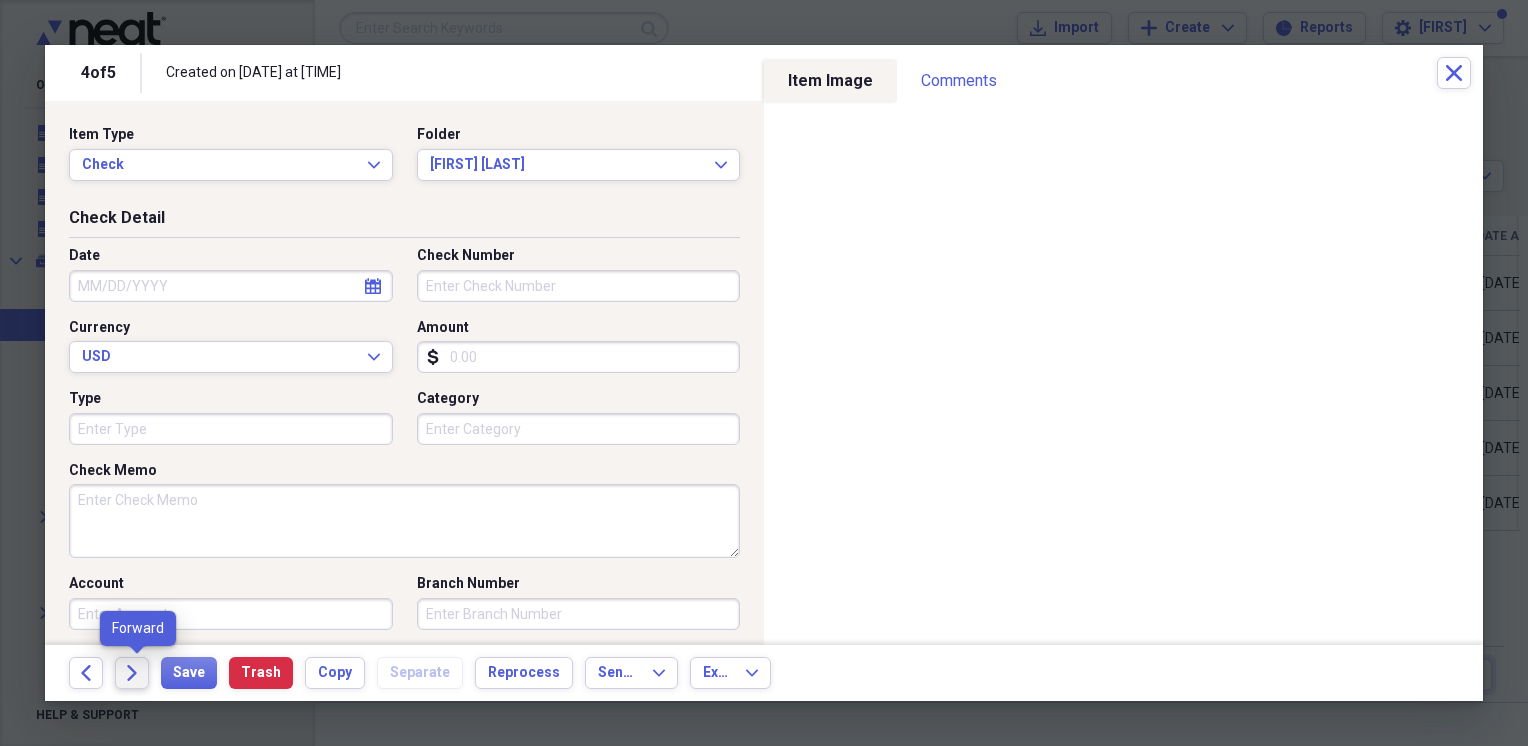 click on "Forward" 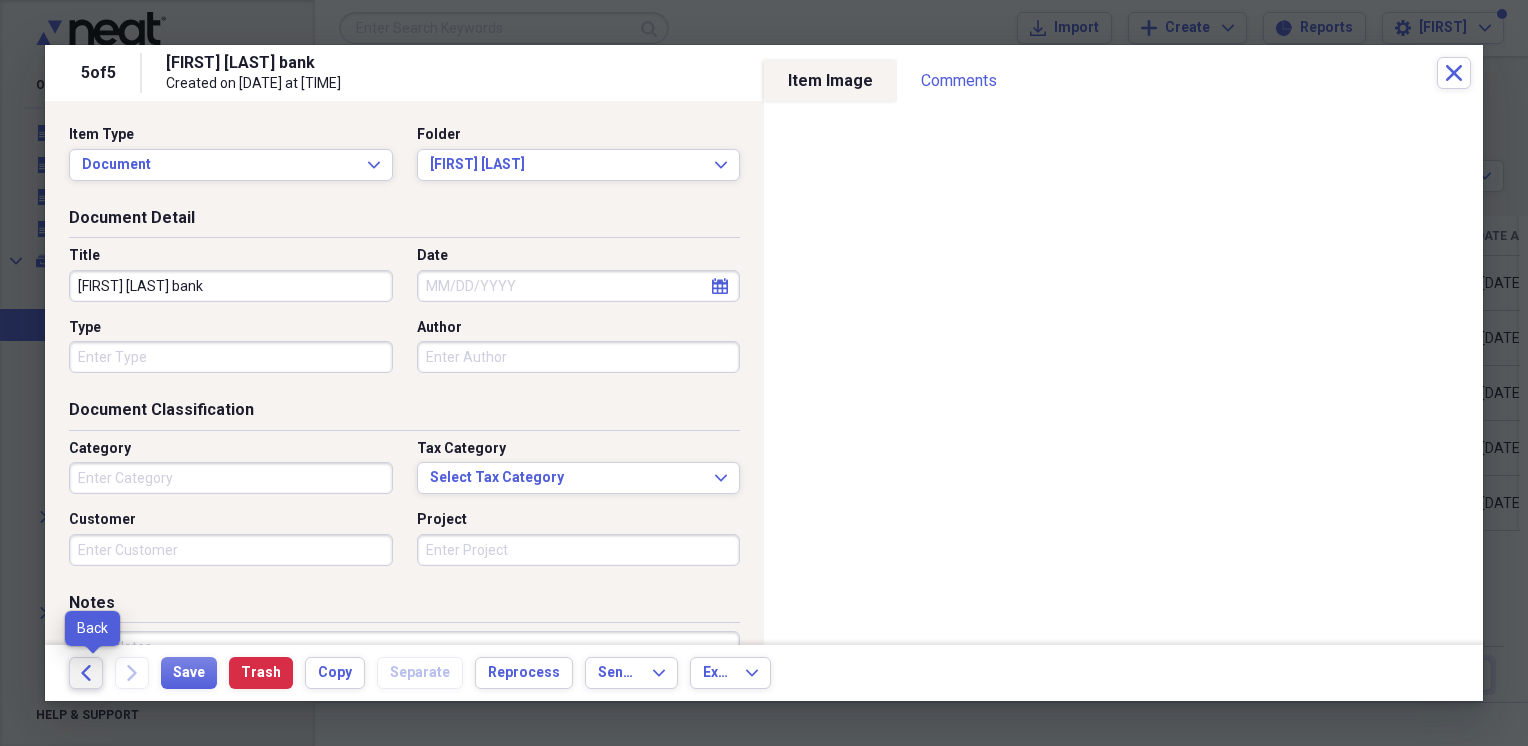 click 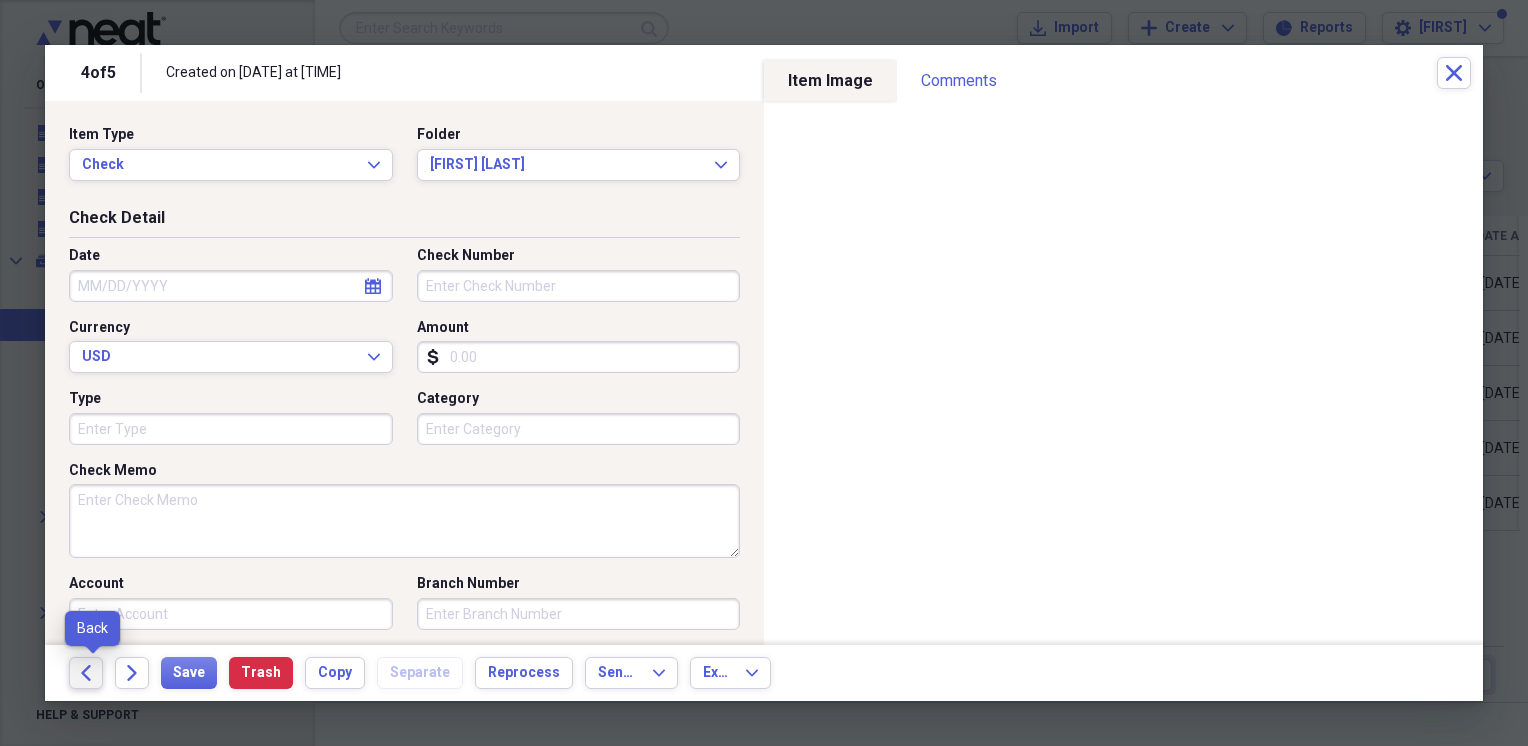 click 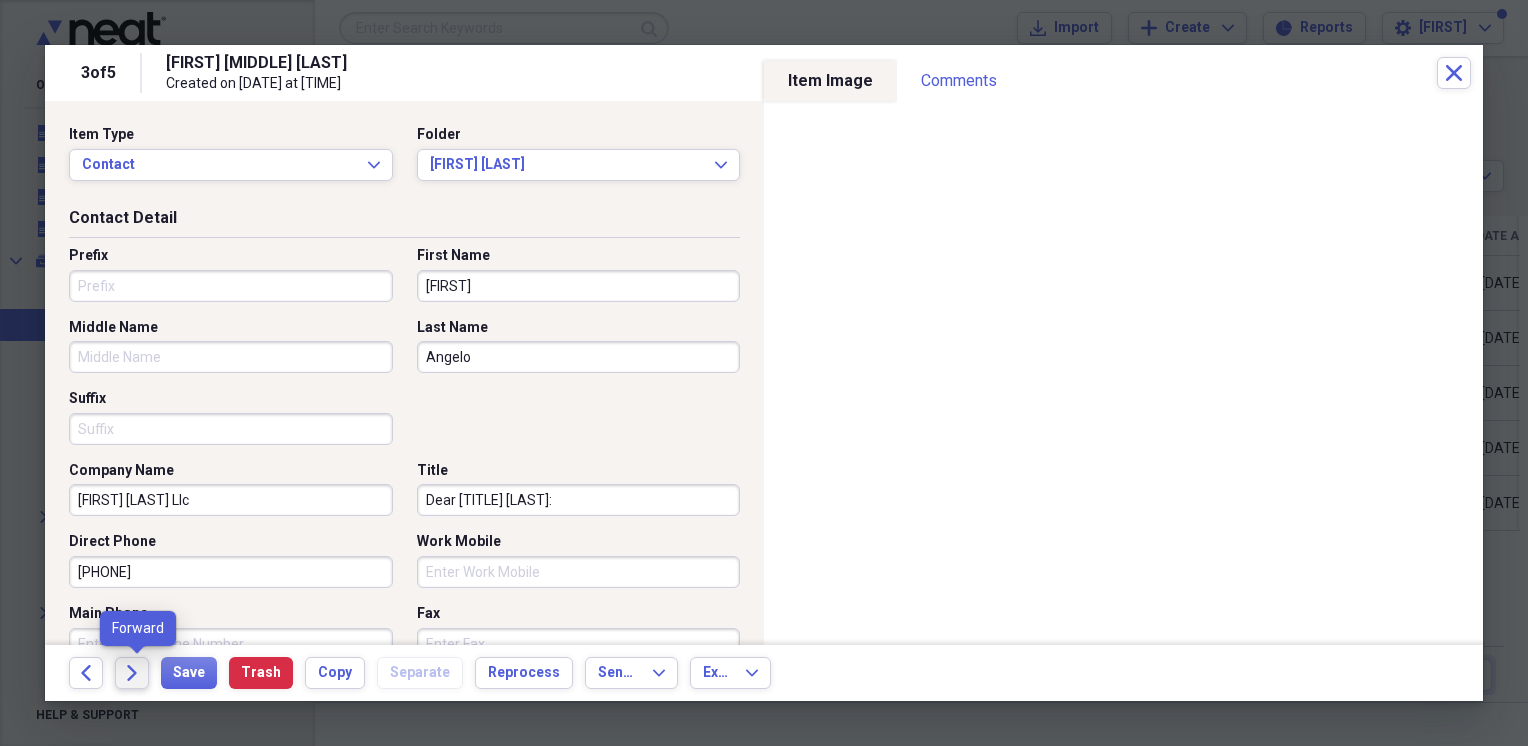click on "Forward" 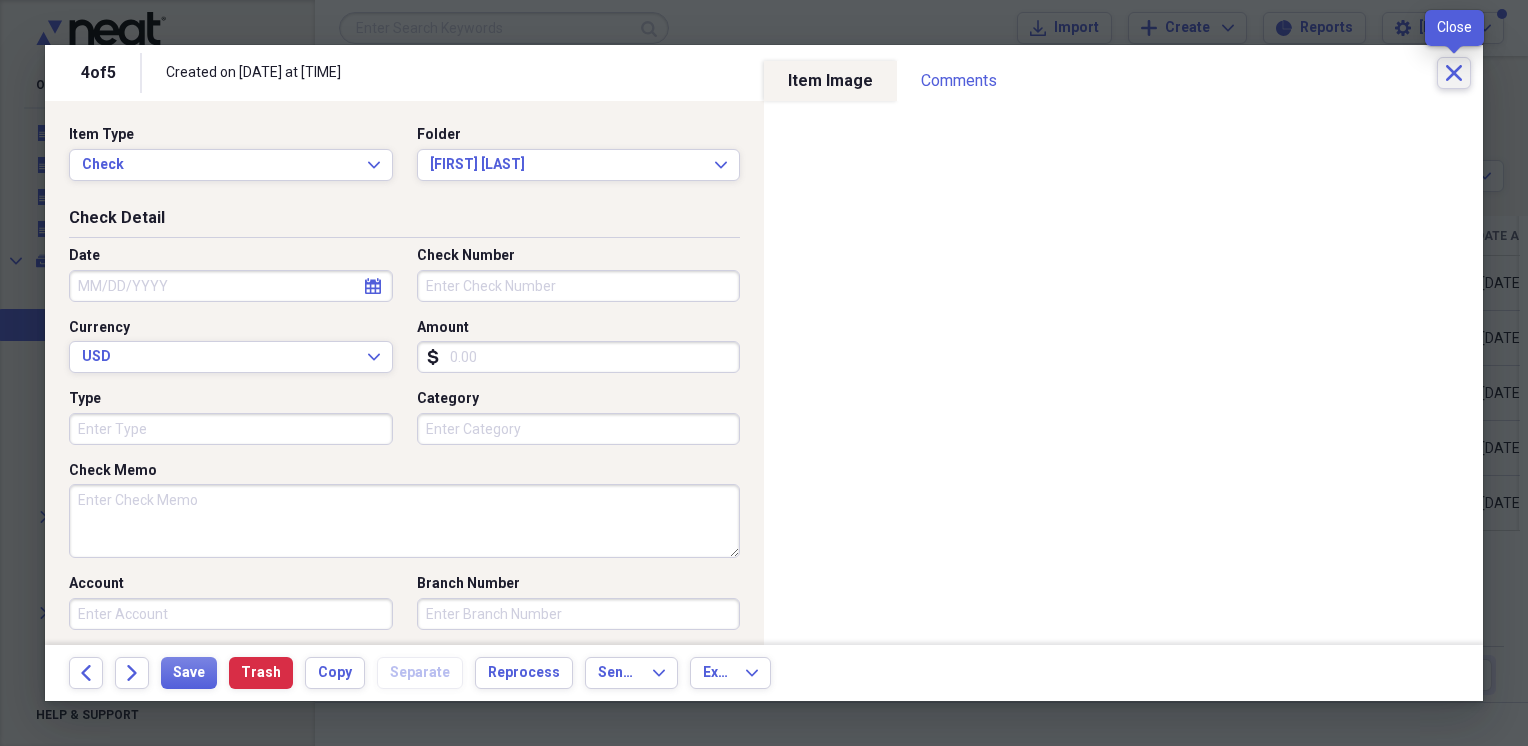 click 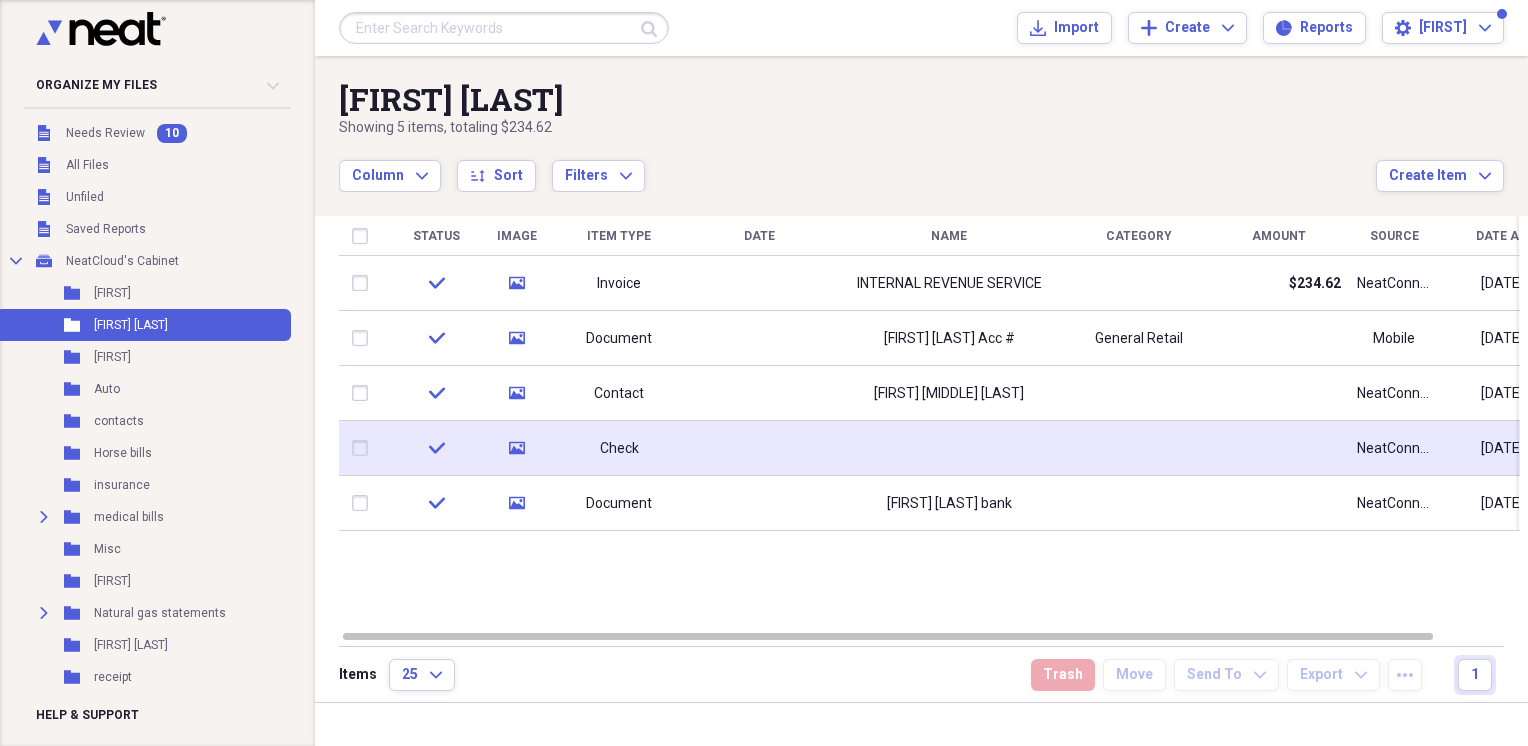 click at bounding box center (949, 448) 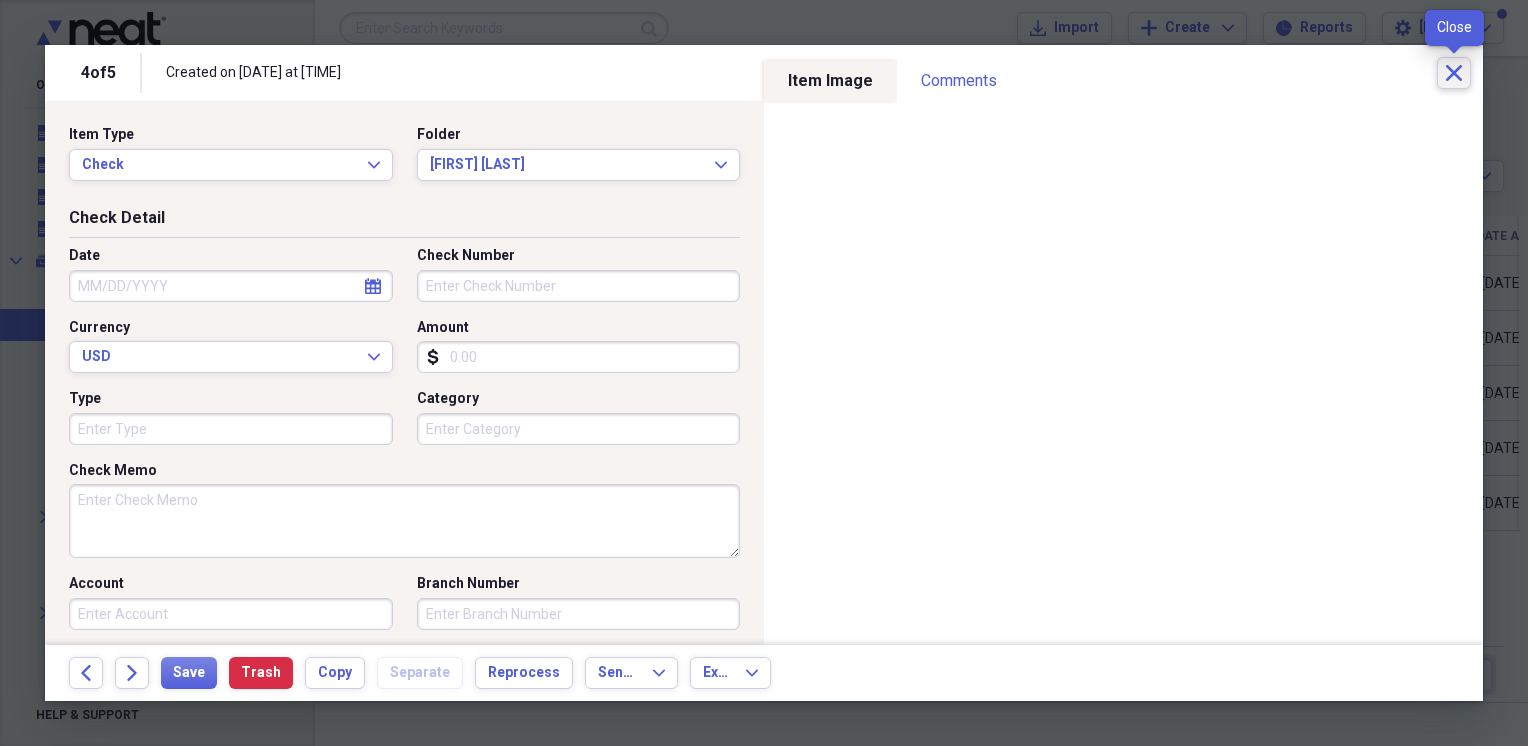 click on "Close" 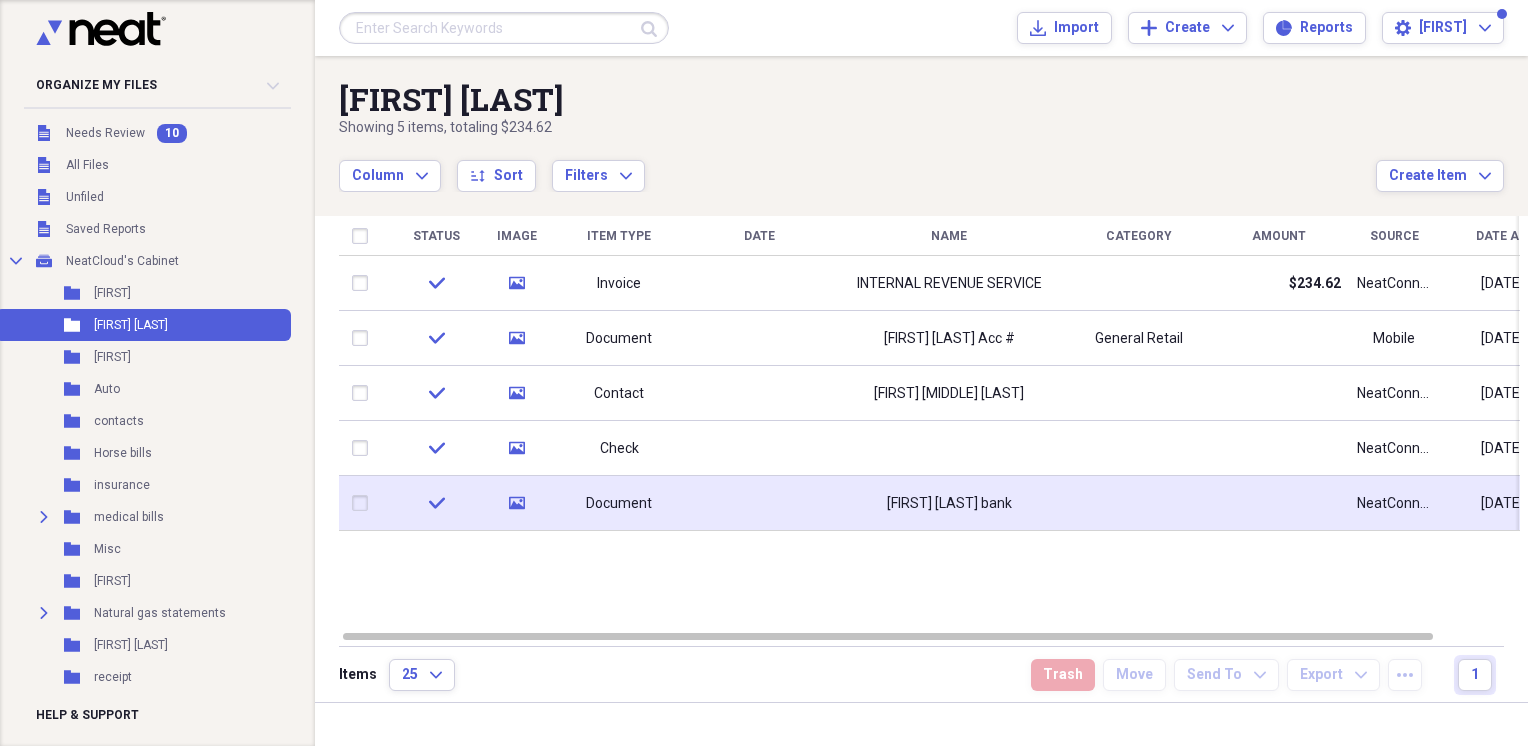 click on "[FIRST] [LAST] bank" at bounding box center (949, 504) 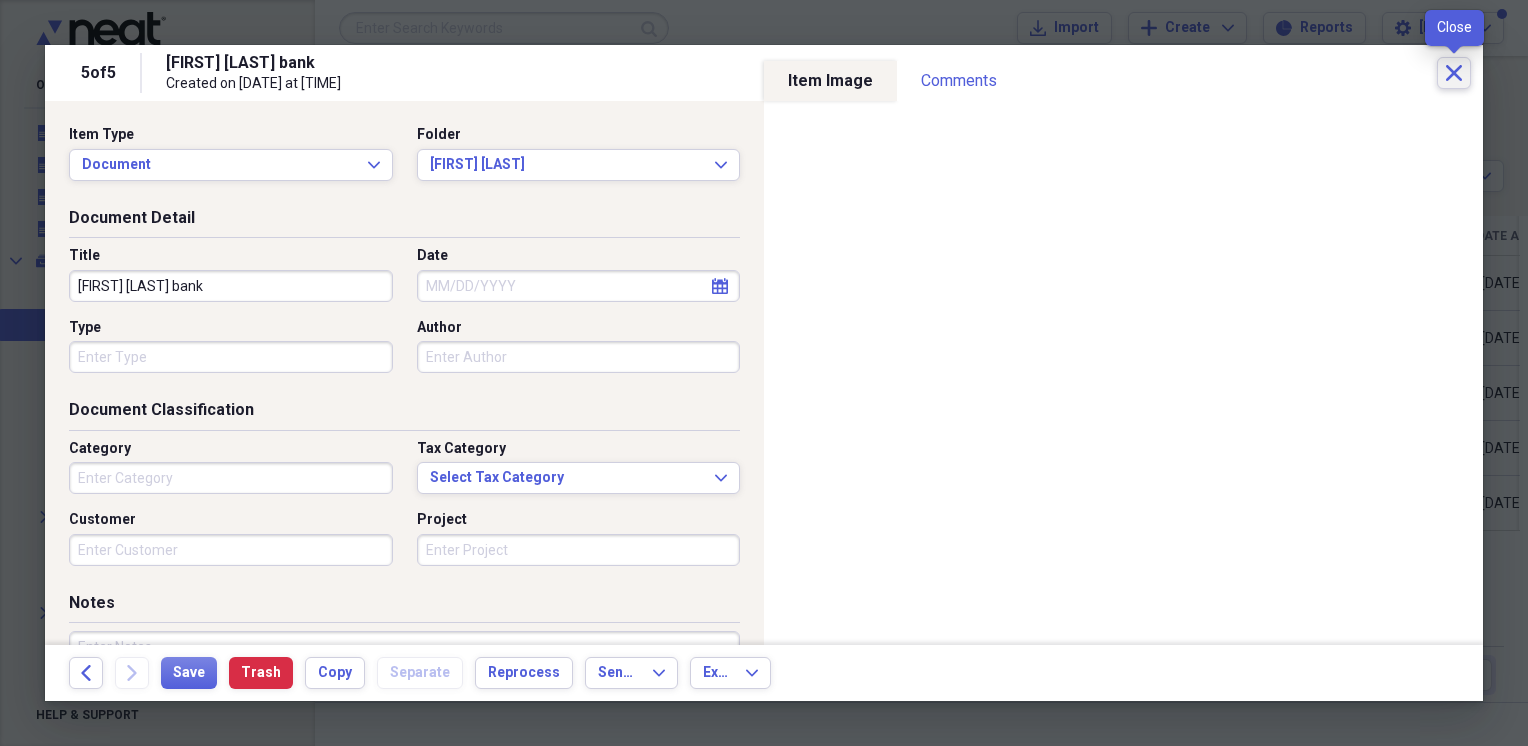 click 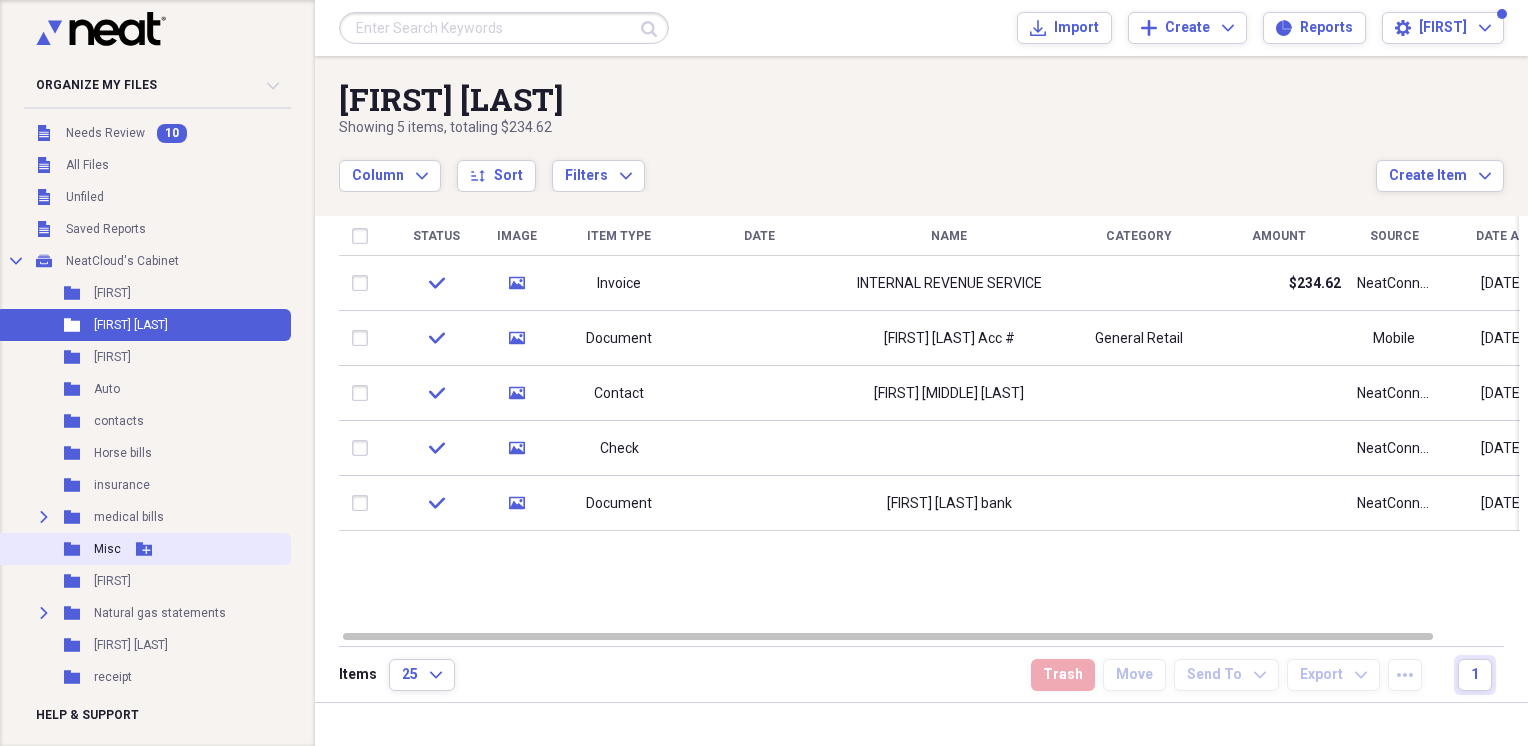 click on "Misc" at bounding box center (107, 549) 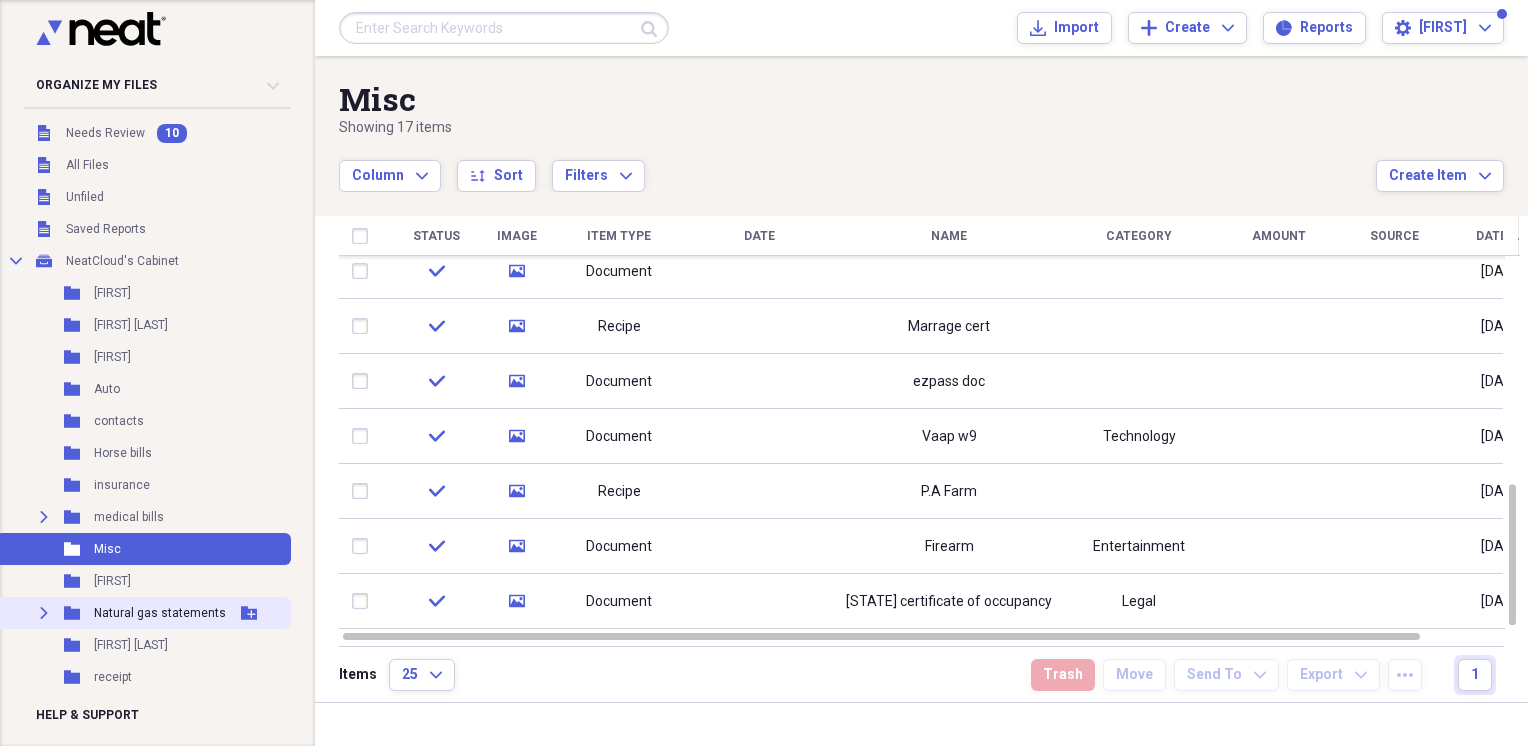 scroll, scrollTop: 103, scrollLeft: 0, axis: vertical 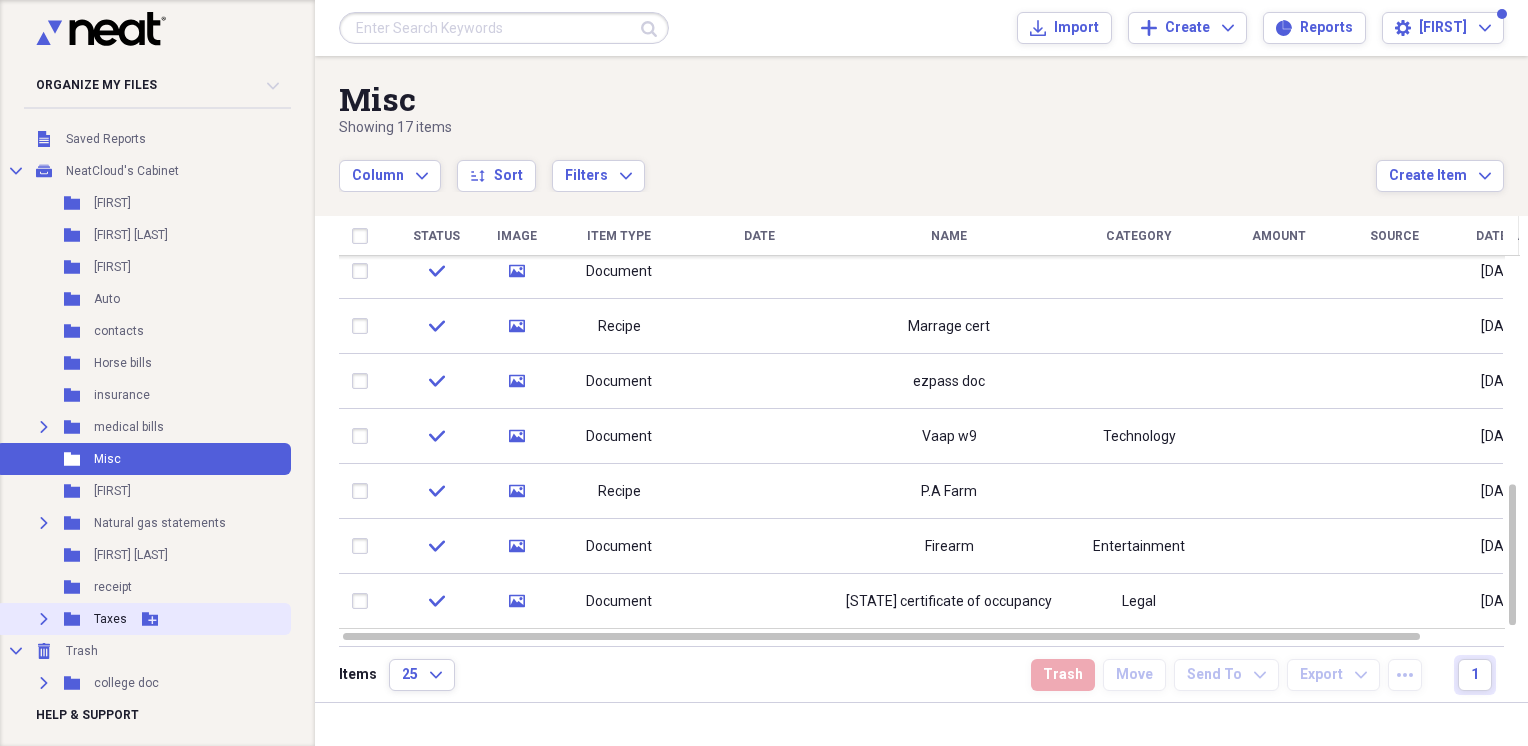 click on "Taxes" at bounding box center (110, 619) 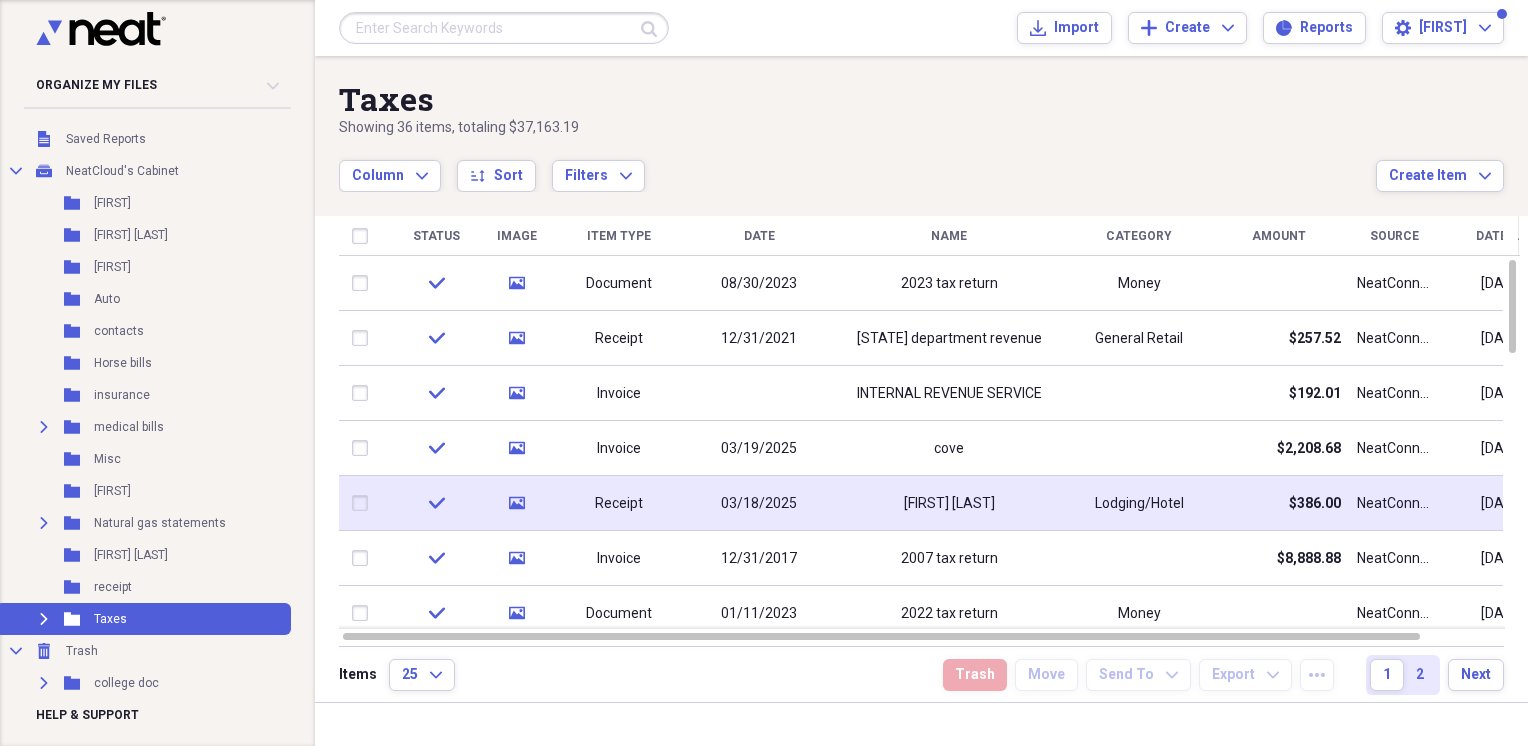 click on "[FIRST] [LAST]" at bounding box center (949, 503) 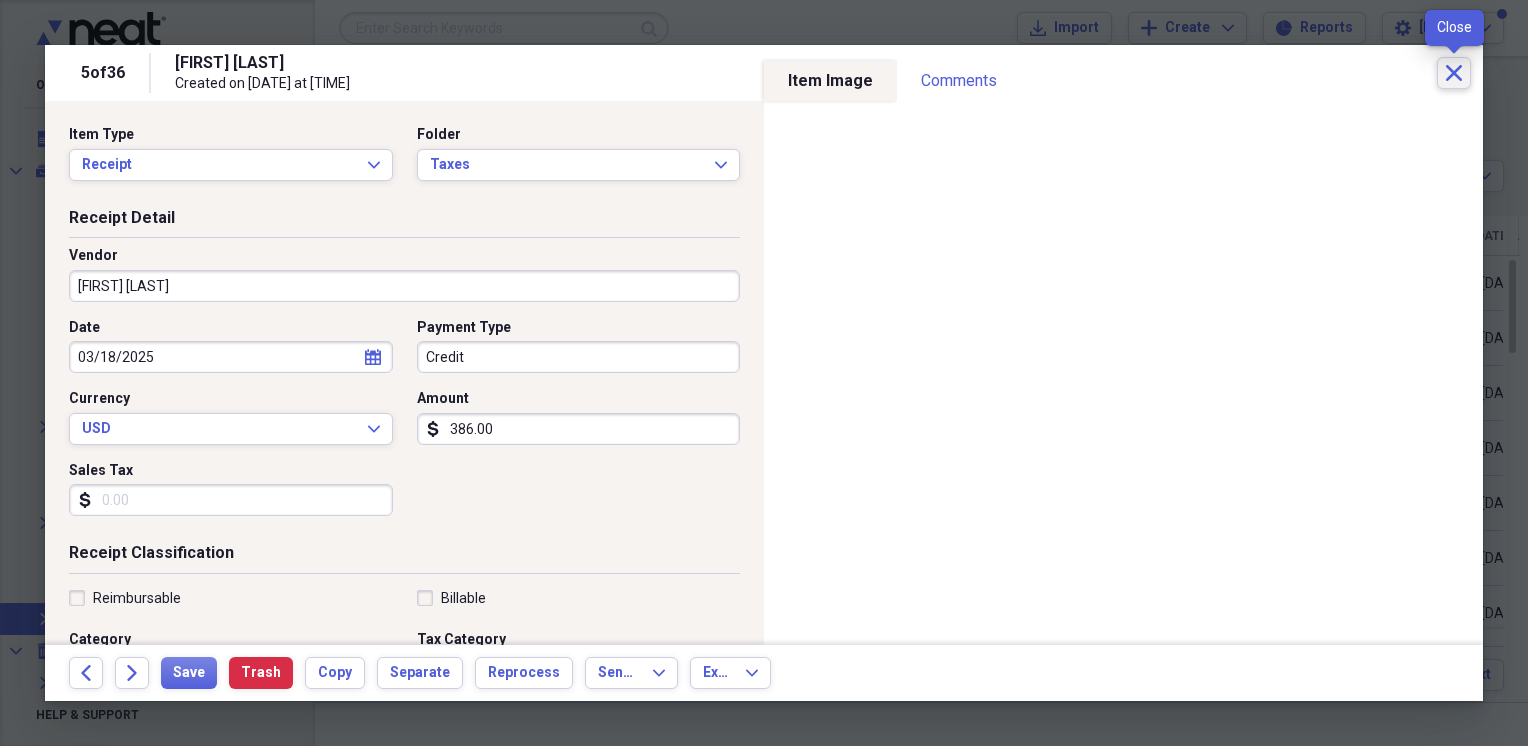 click 